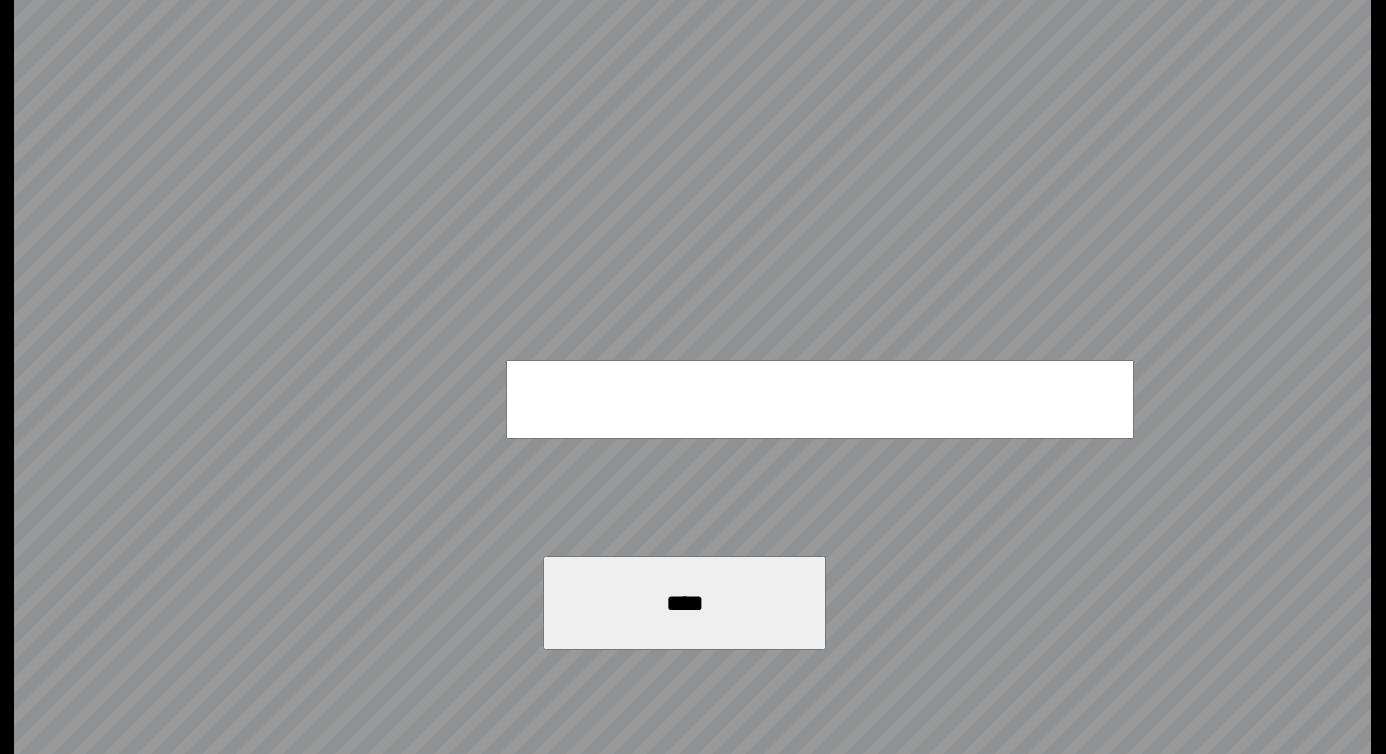 scroll, scrollTop: 0, scrollLeft: 0, axis: both 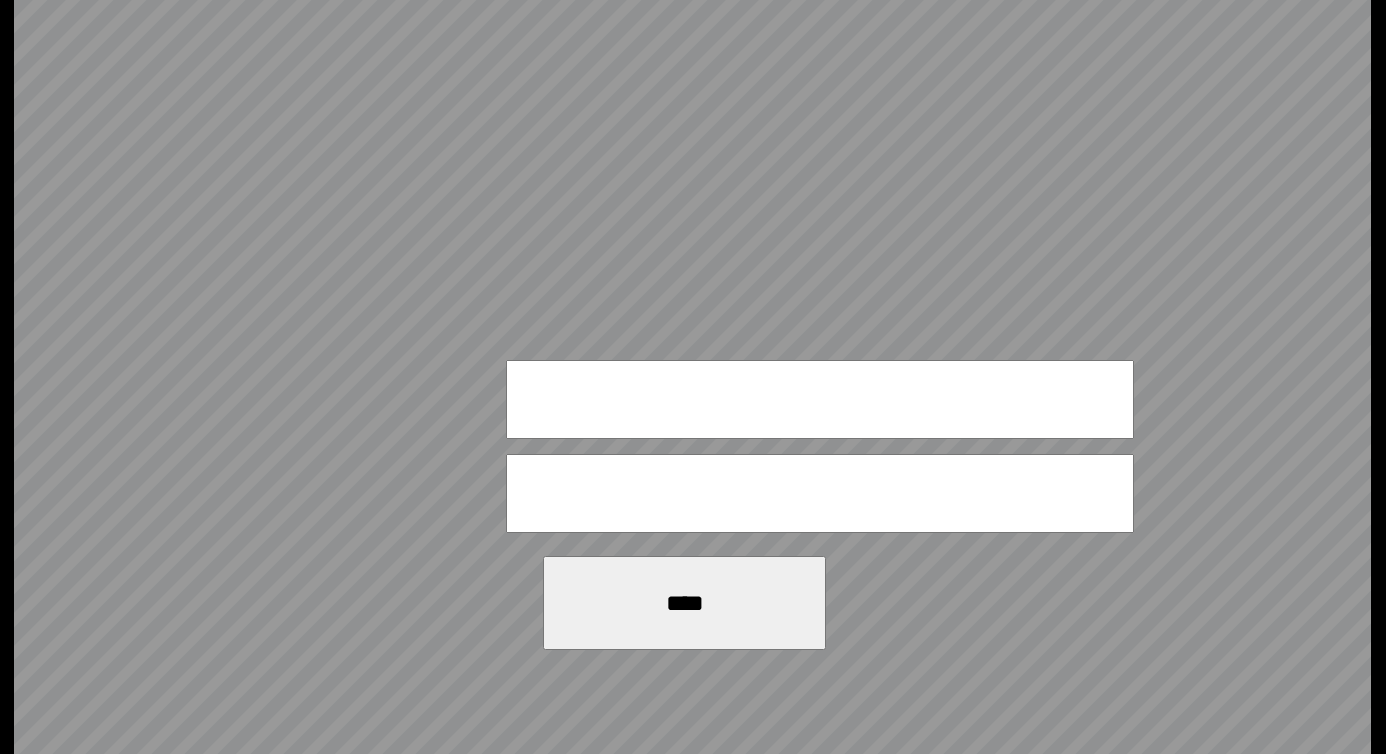 click at bounding box center [820, 399] 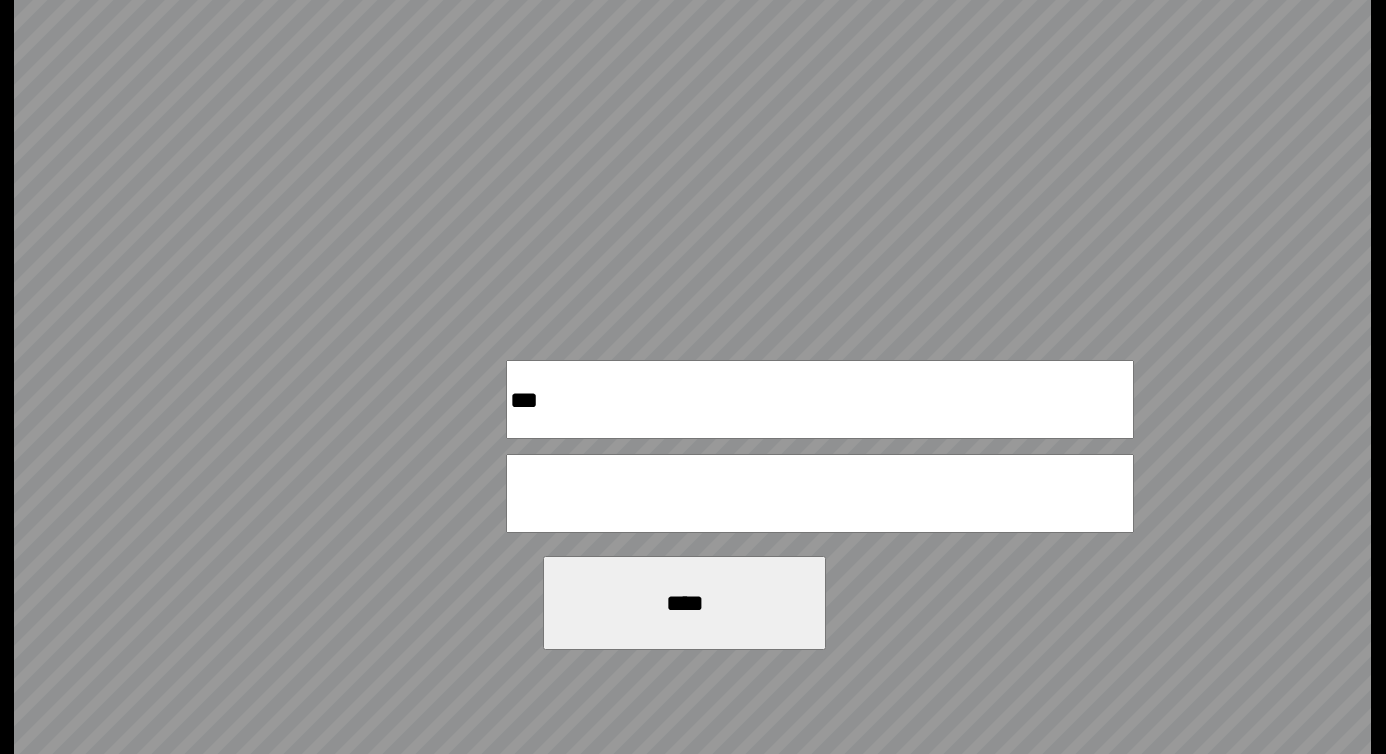 type on "***" 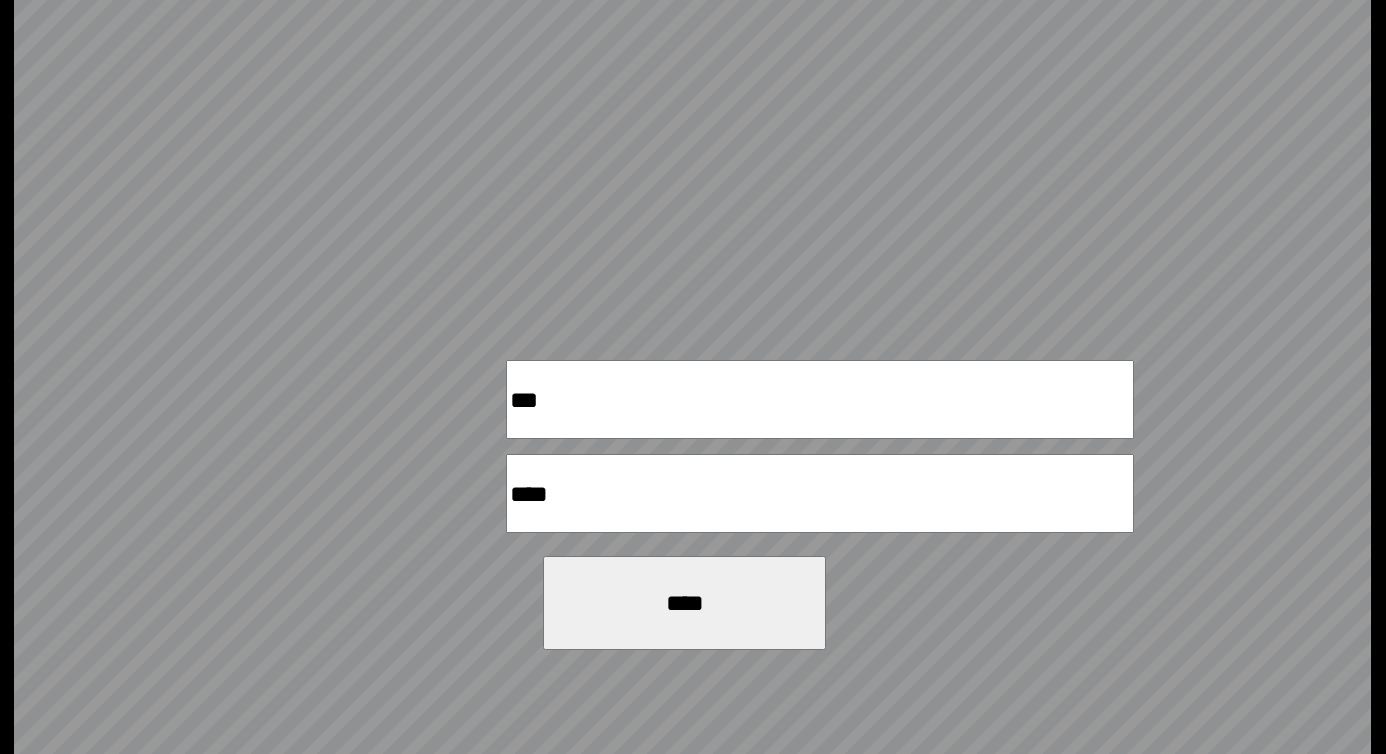 type on "*****" 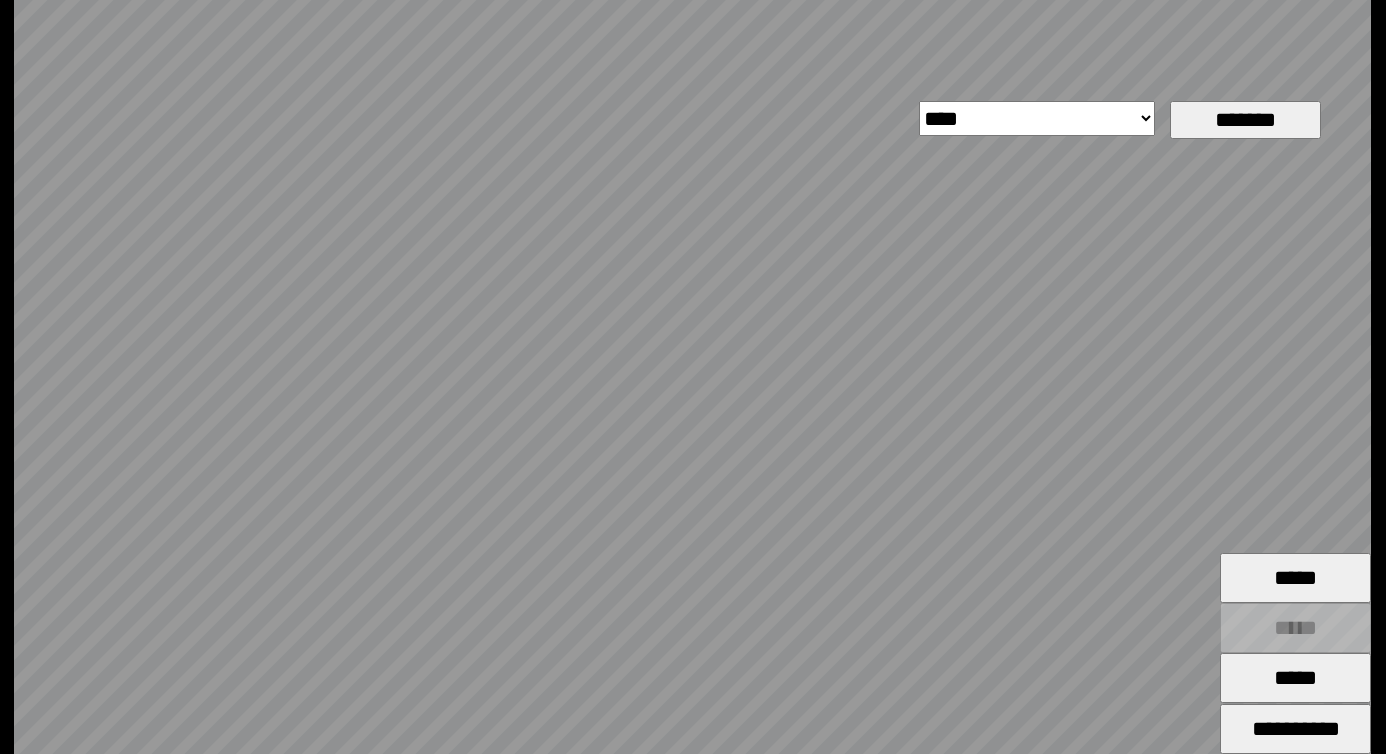 drag, startPoint x: 808, startPoint y: 471, endPoint x: 808, endPoint y: 223, distance: 248 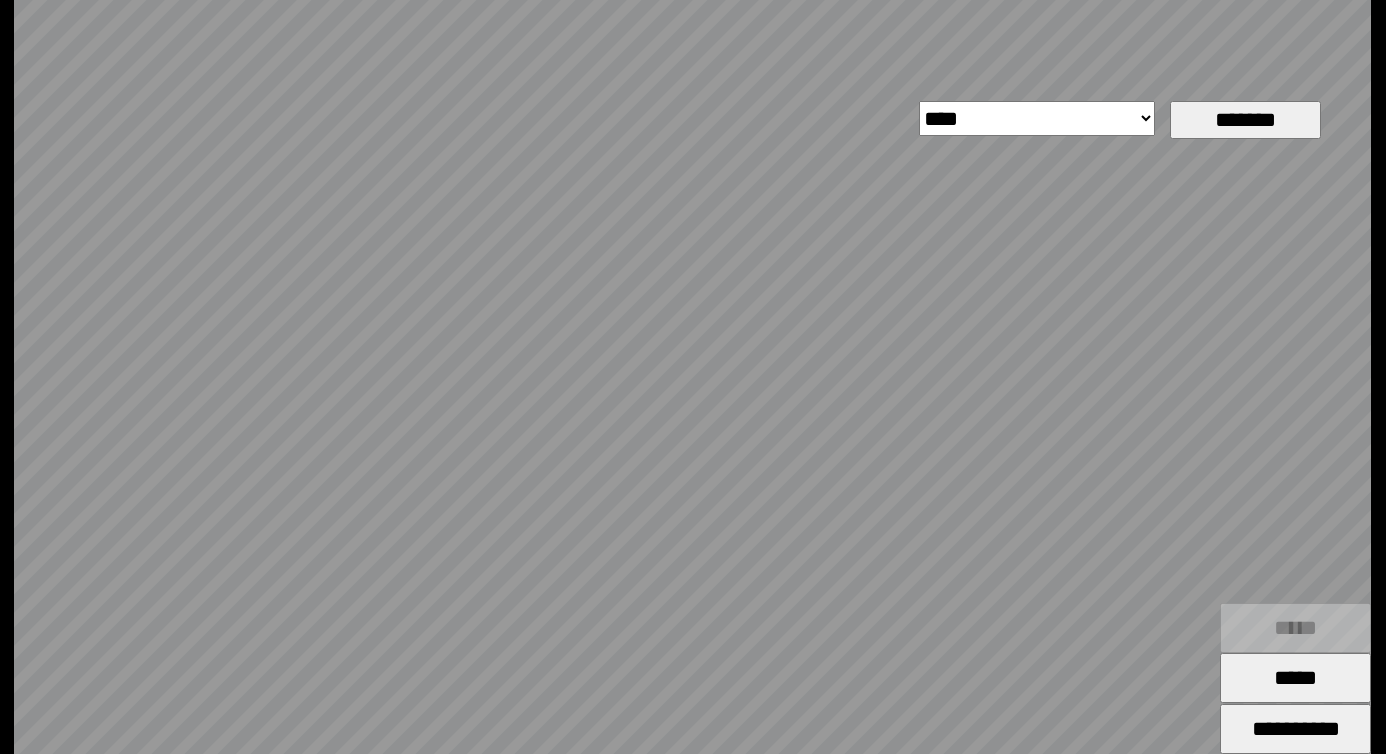 type on "*****" 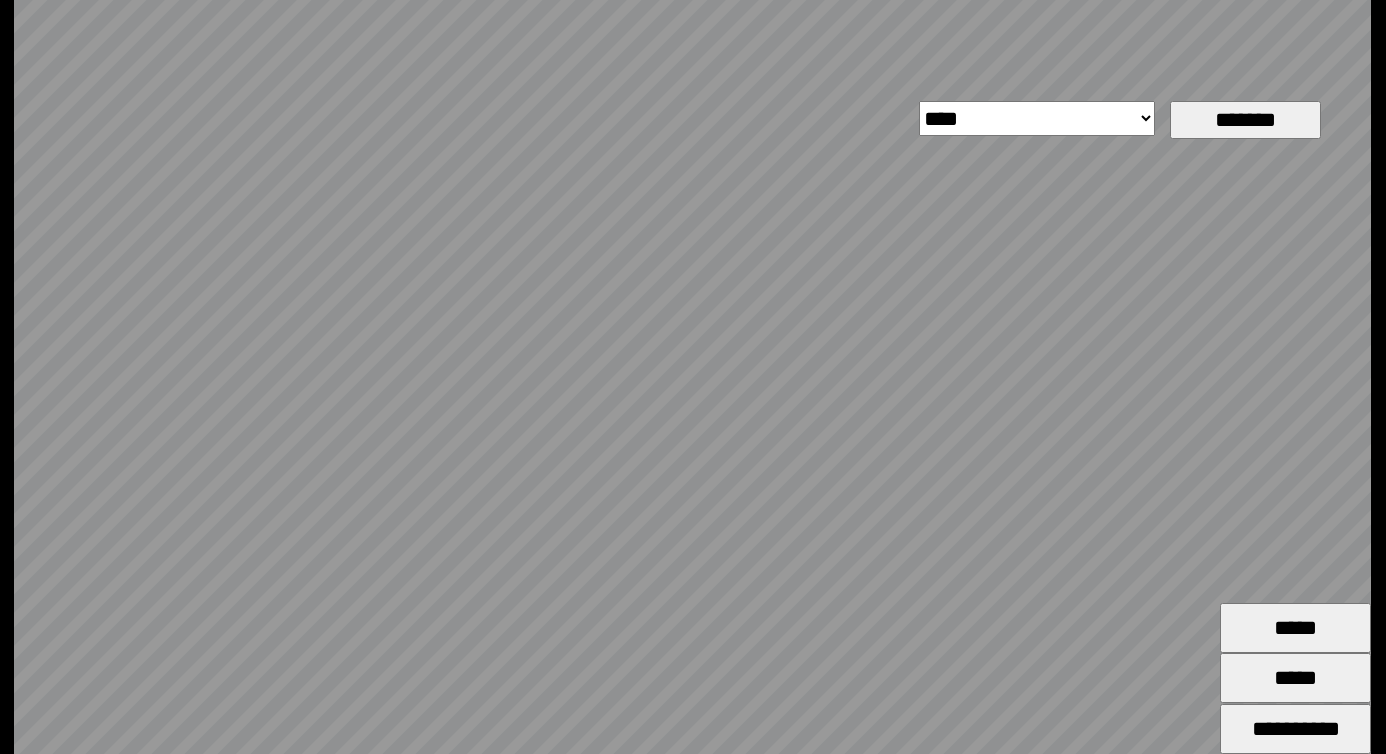 drag, startPoint x: 510, startPoint y: 497, endPoint x: 510, endPoint y: 274, distance: 223 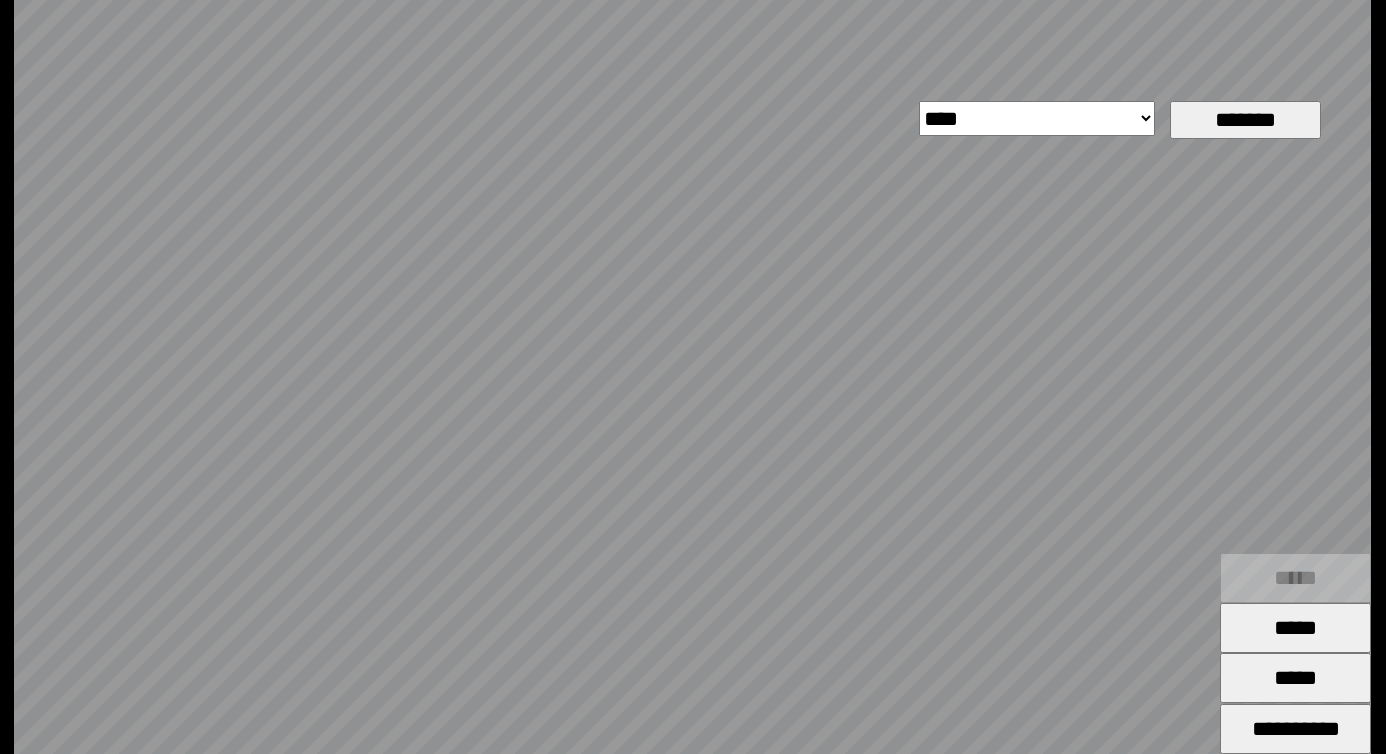 click on "*****" at bounding box center (1295, 628) 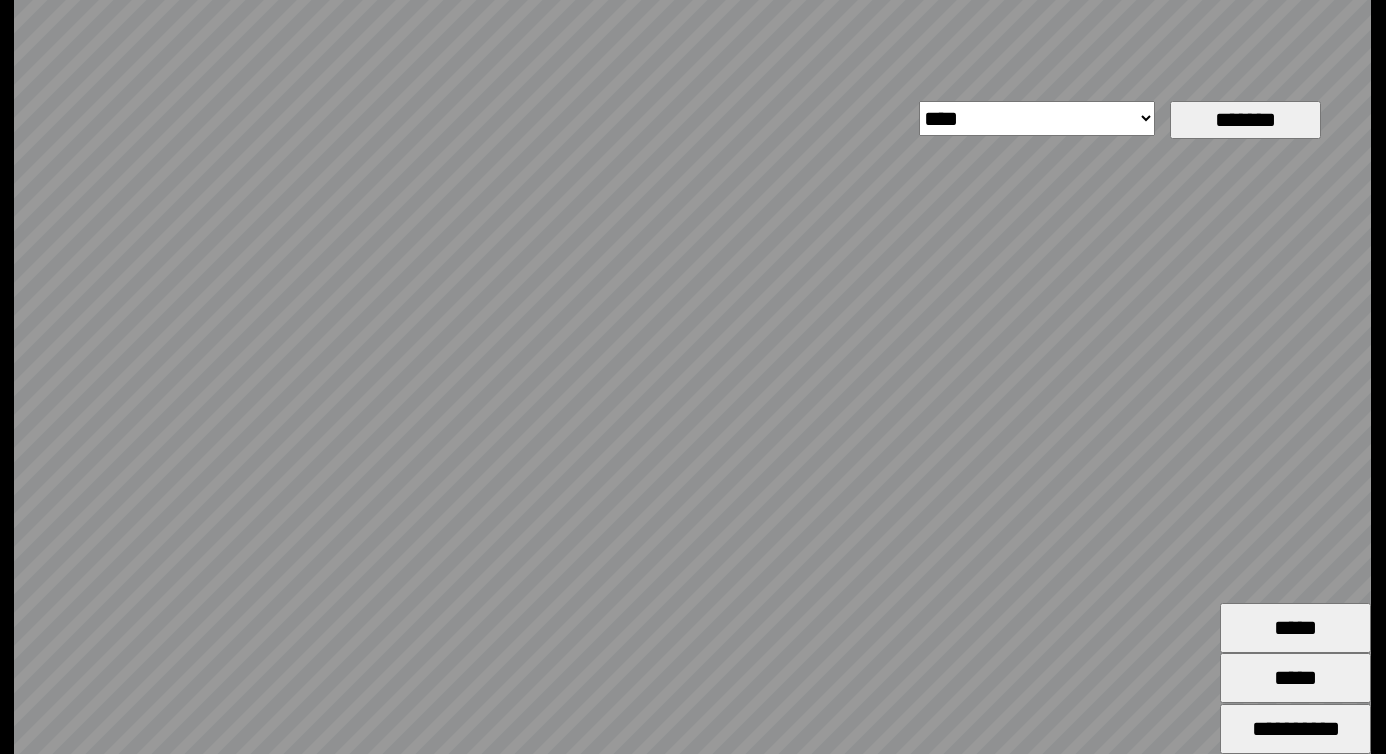 drag, startPoint x: 1079, startPoint y: 429, endPoint x: 419, endPoint y: 451, distance: 660.3666 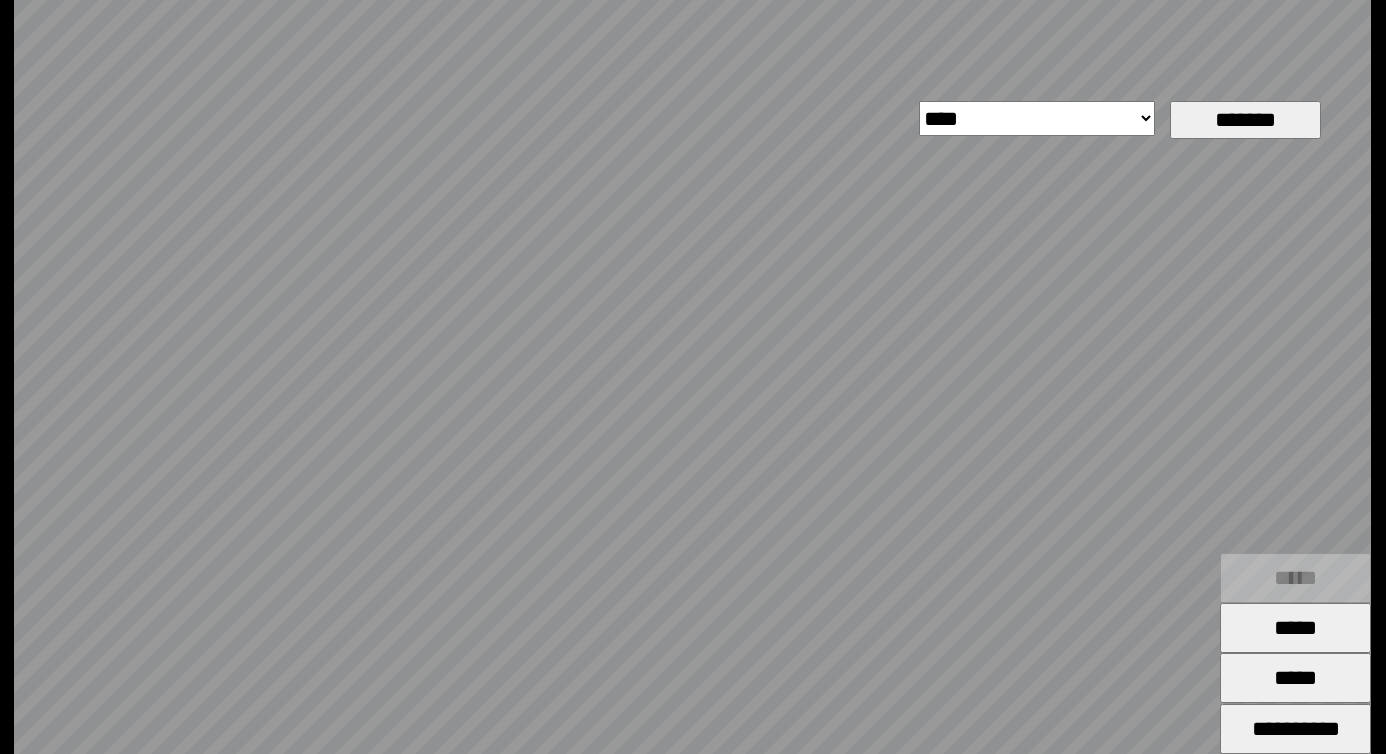click on "*****" at bounding box center (1295, 678) 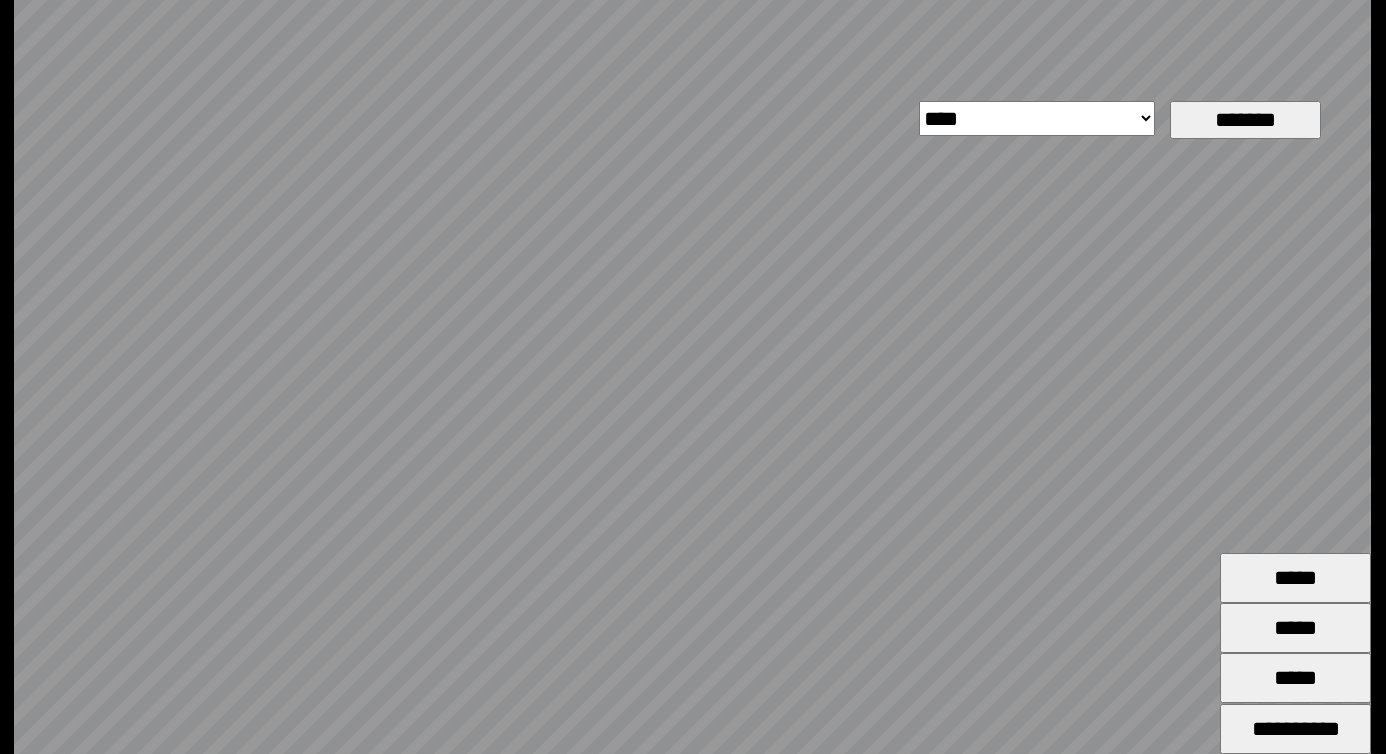 drag, startPoint x: 743, startPoint y: 489, endPoint x: 921, endPoint y: 239, distance: 306.8941 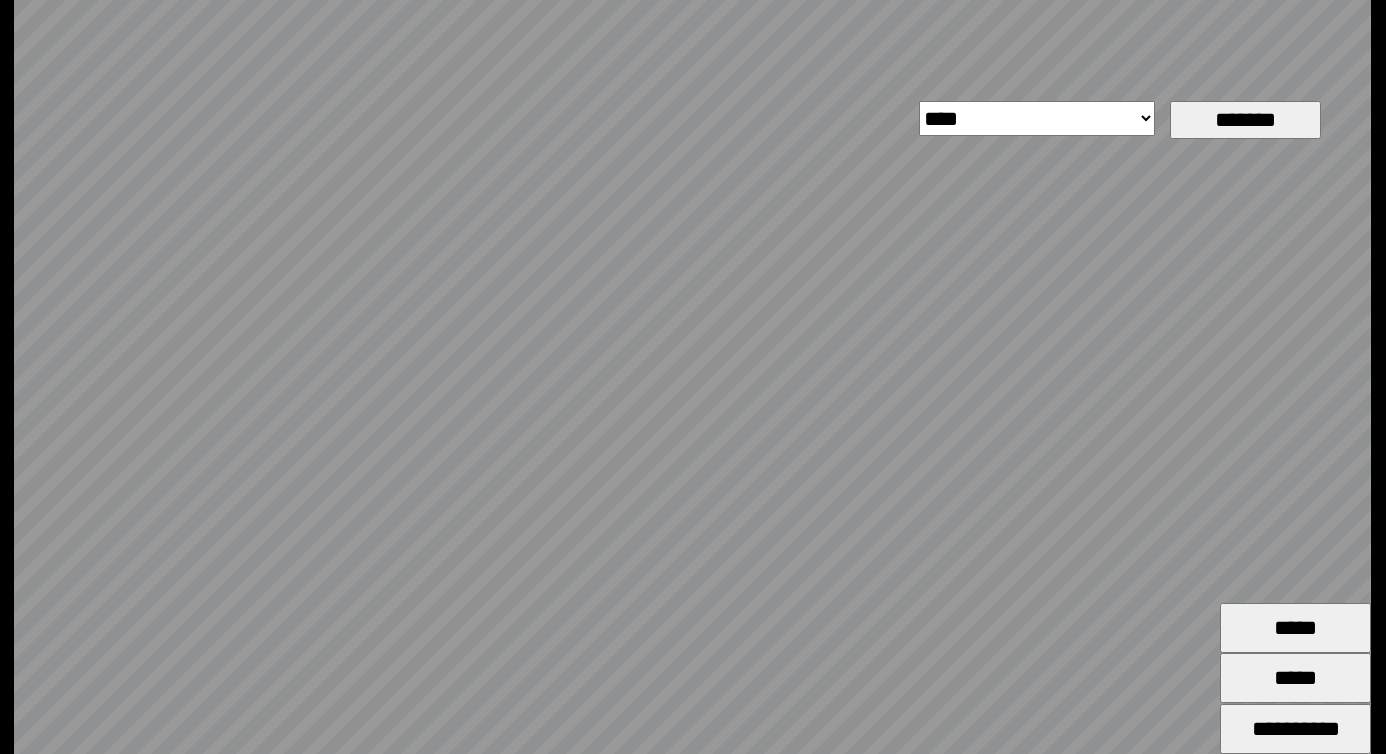 drag, startPoint x: 934, startPoint y: 583, endPoint x: 883, endPoint y: 469, distance: 124.88795 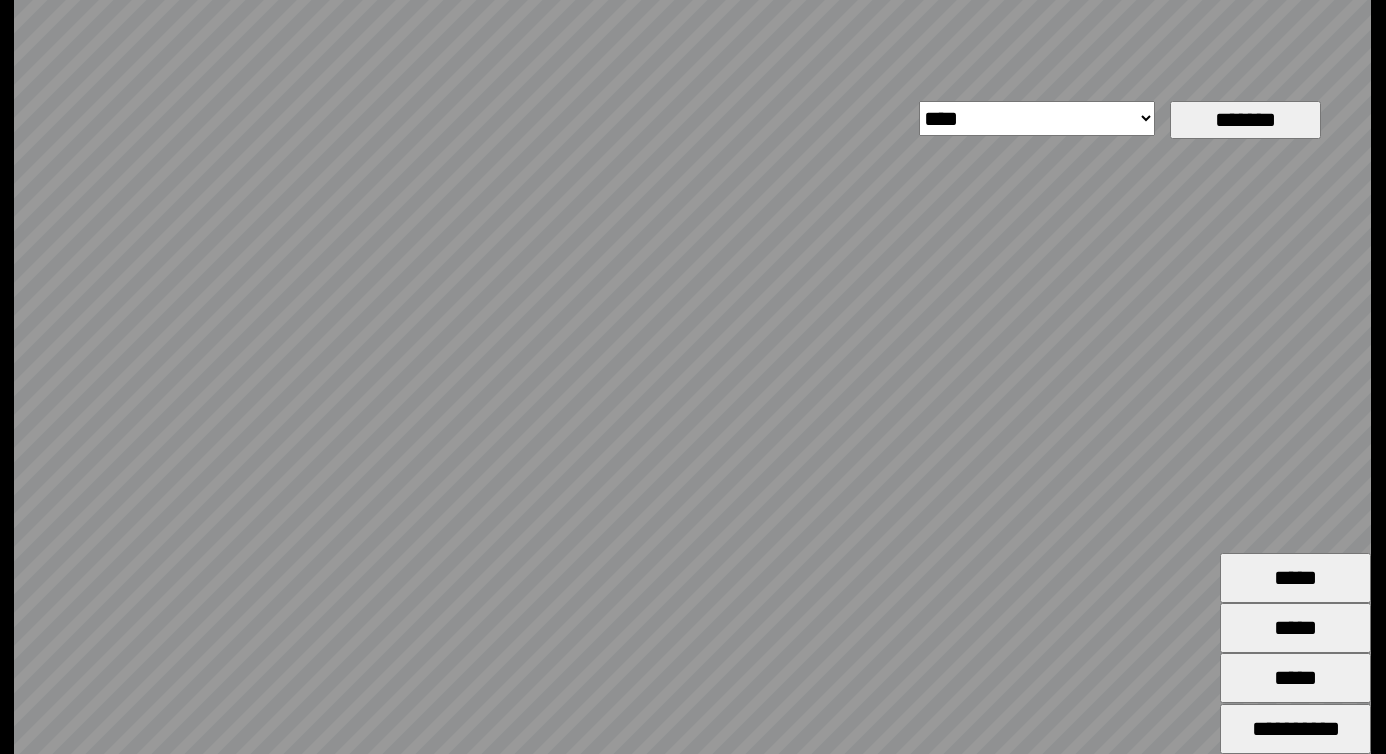 drag, startPoint x: 768, startPoint y: 449, endPoint x: 1082, endPoint y: 436, distance: 314.26898 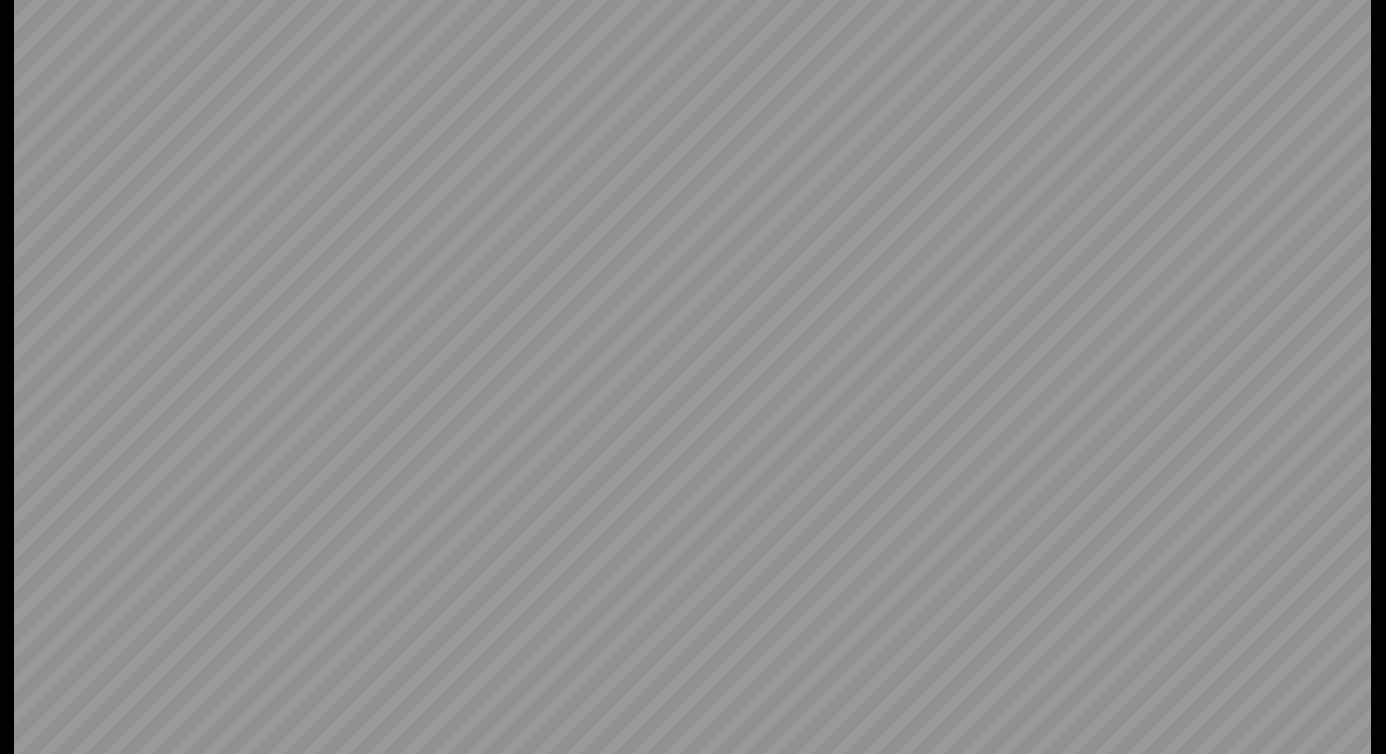 scroll, scrollTop: 0, scrollLeft: 0, axis: both 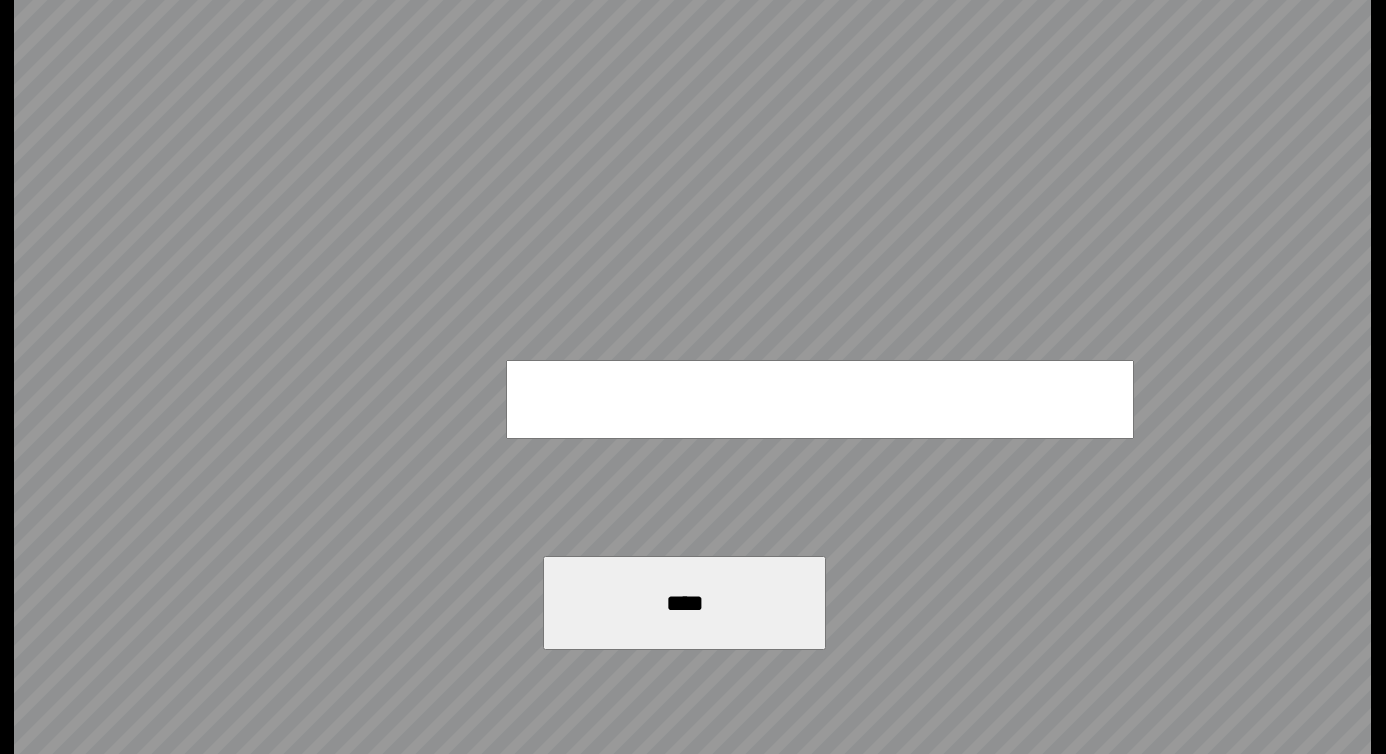 click on "****" at bounding box center (692, 377) 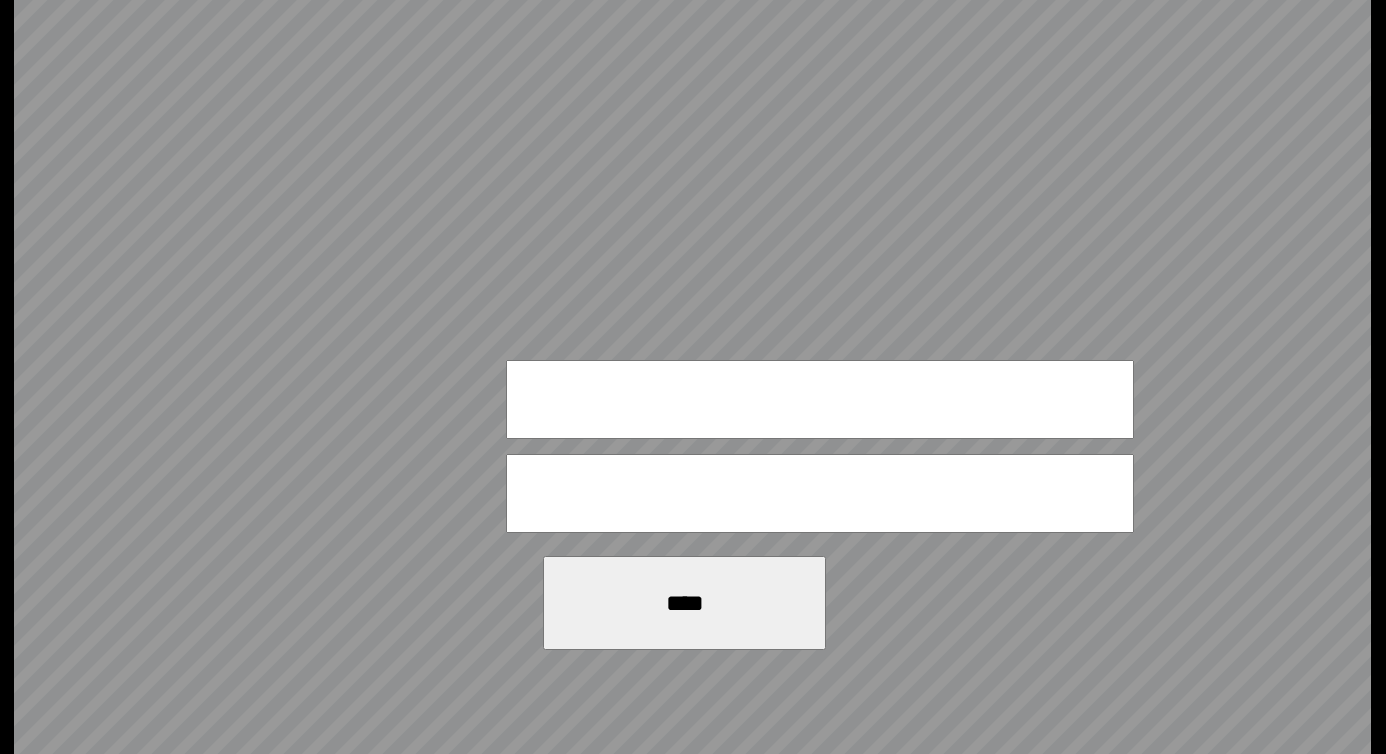click at bounding box center (820, 399) 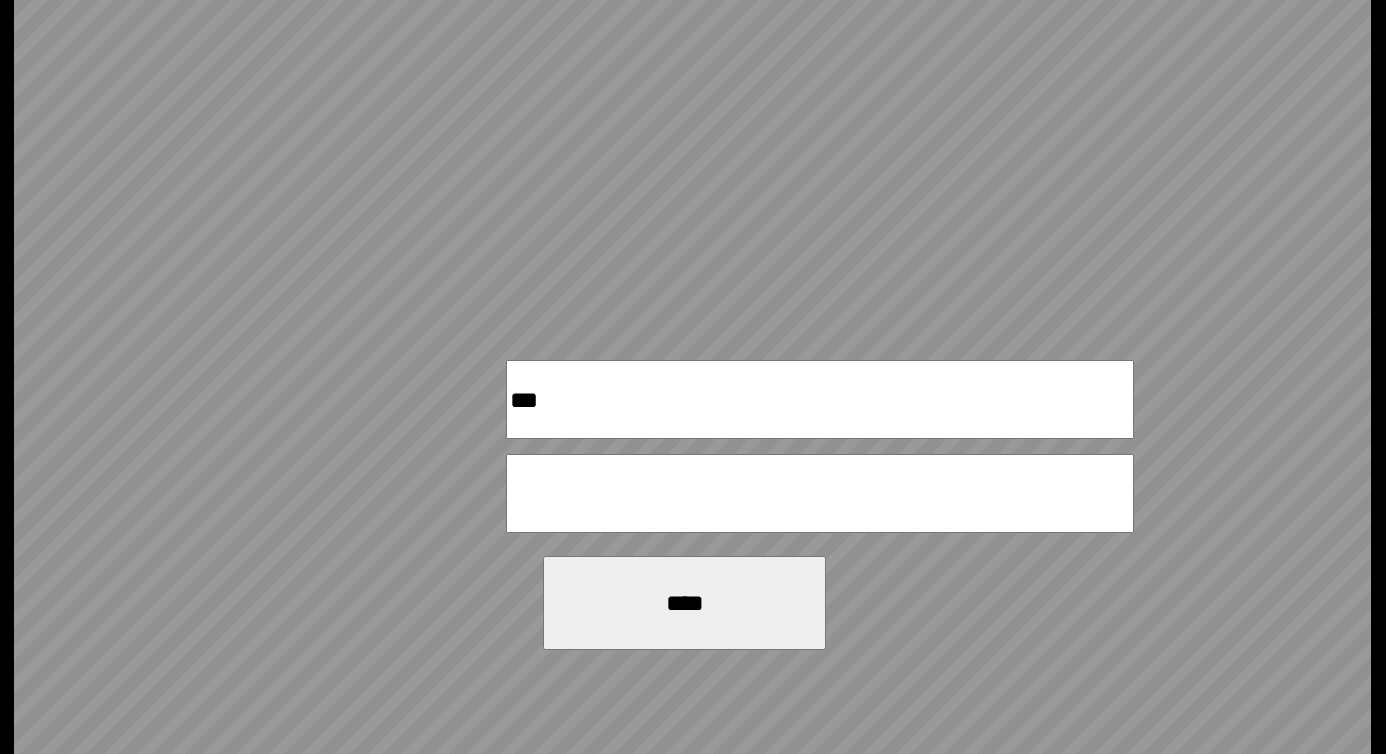type on "***" 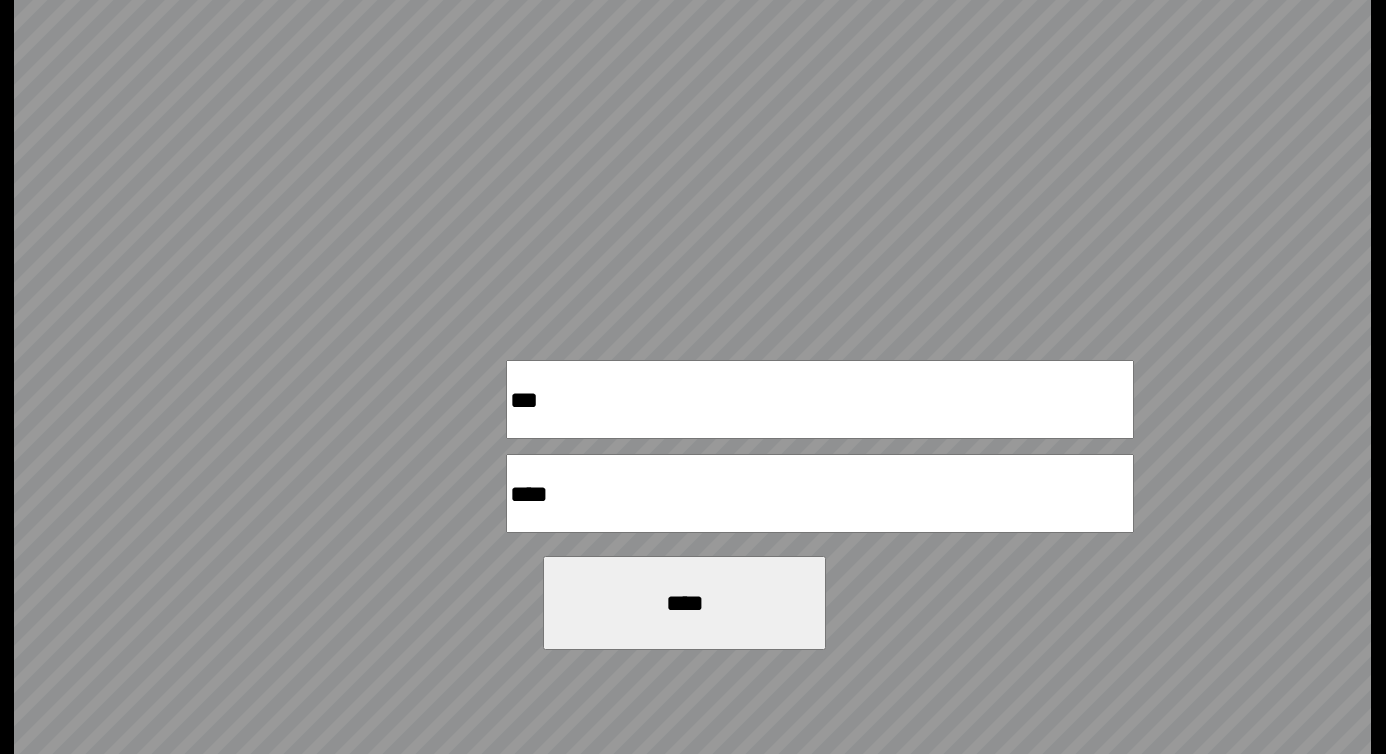 type on "*****" 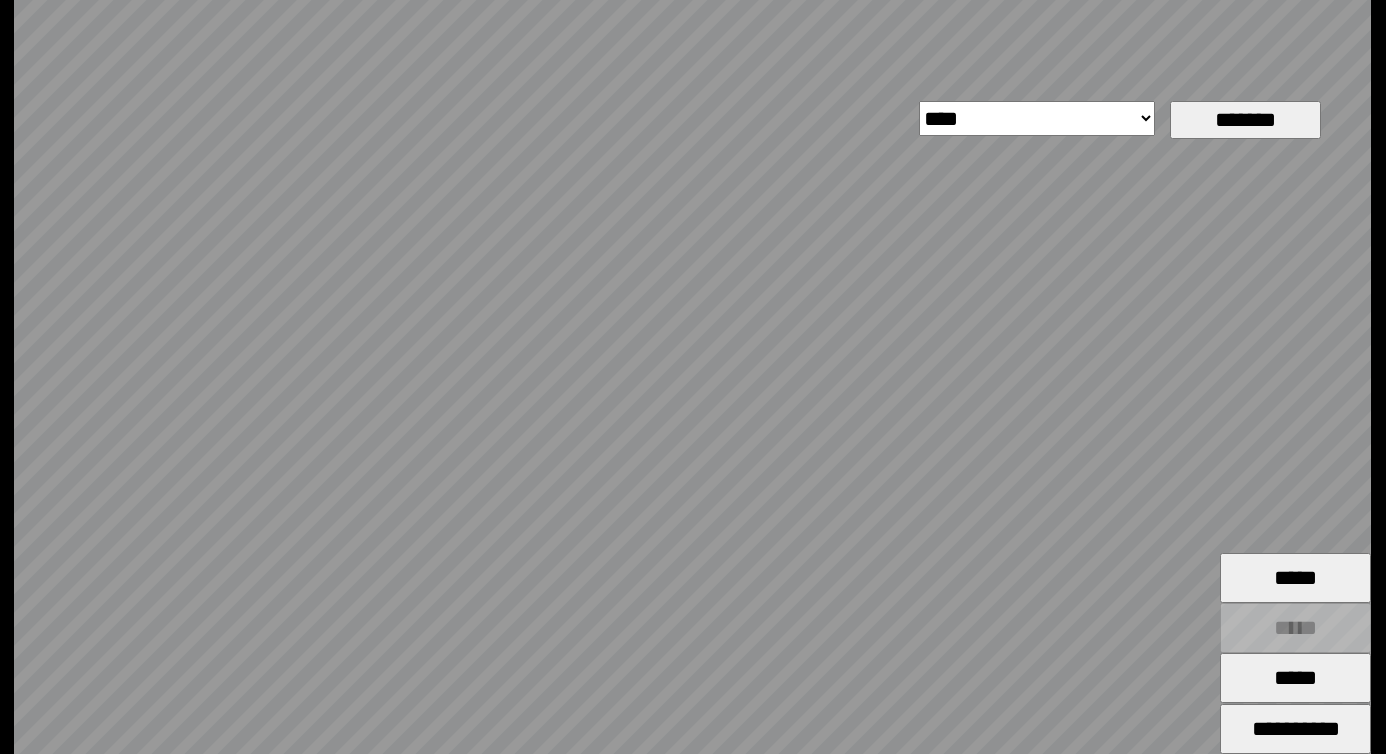 drag, startPoint x: 1006, startPoint y: 353, endPoint x: 1018, endPoint y: 142, distance: 211.34096 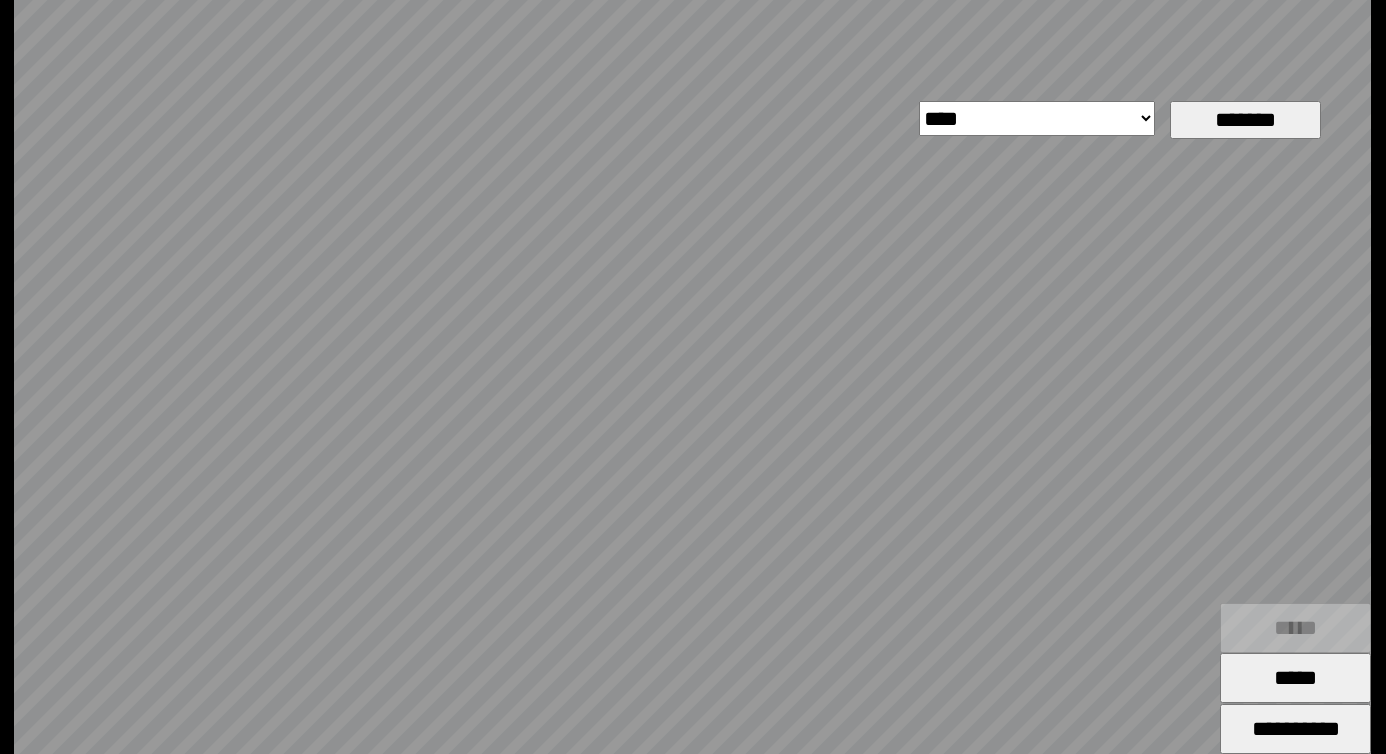 type on "*****" 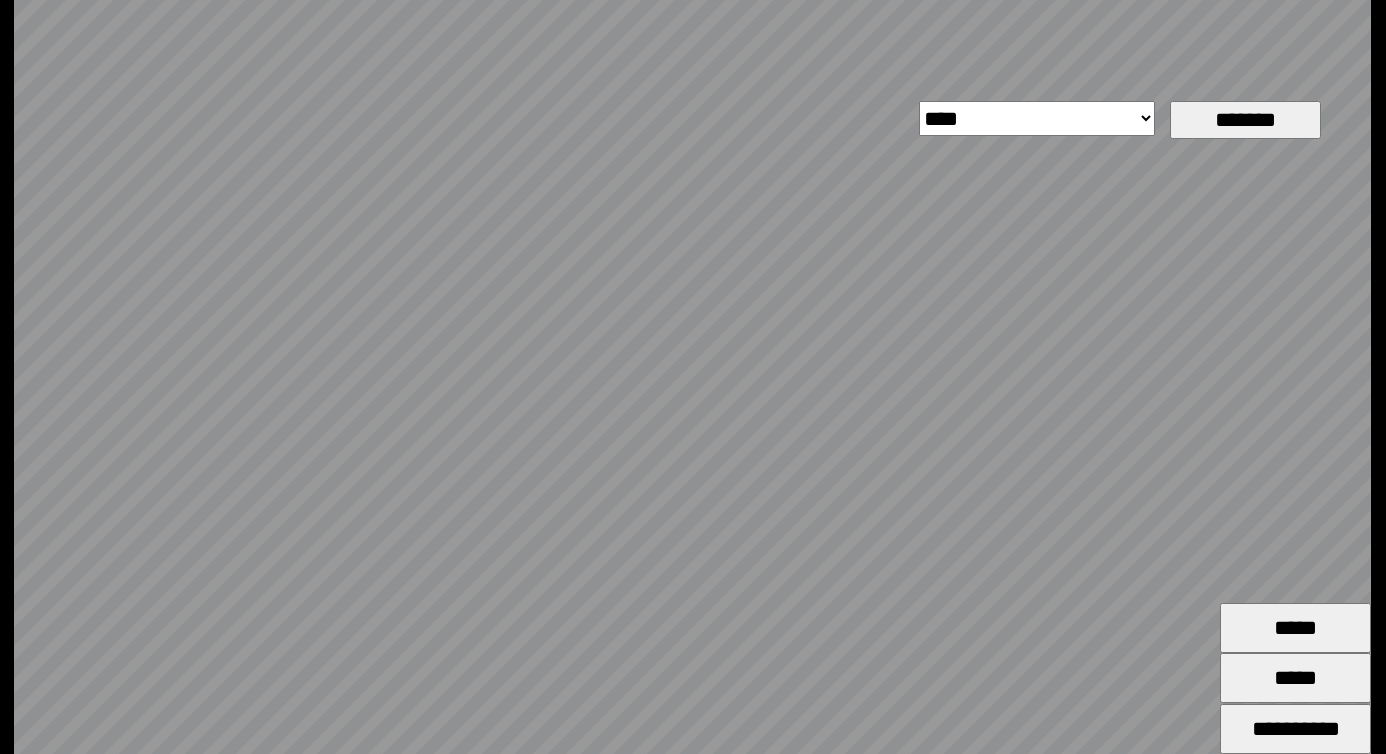 drag, startPoint x: 959, startPoint y: 465, endPoint x: 779, endPoint y: 573, distance: 209.91426 